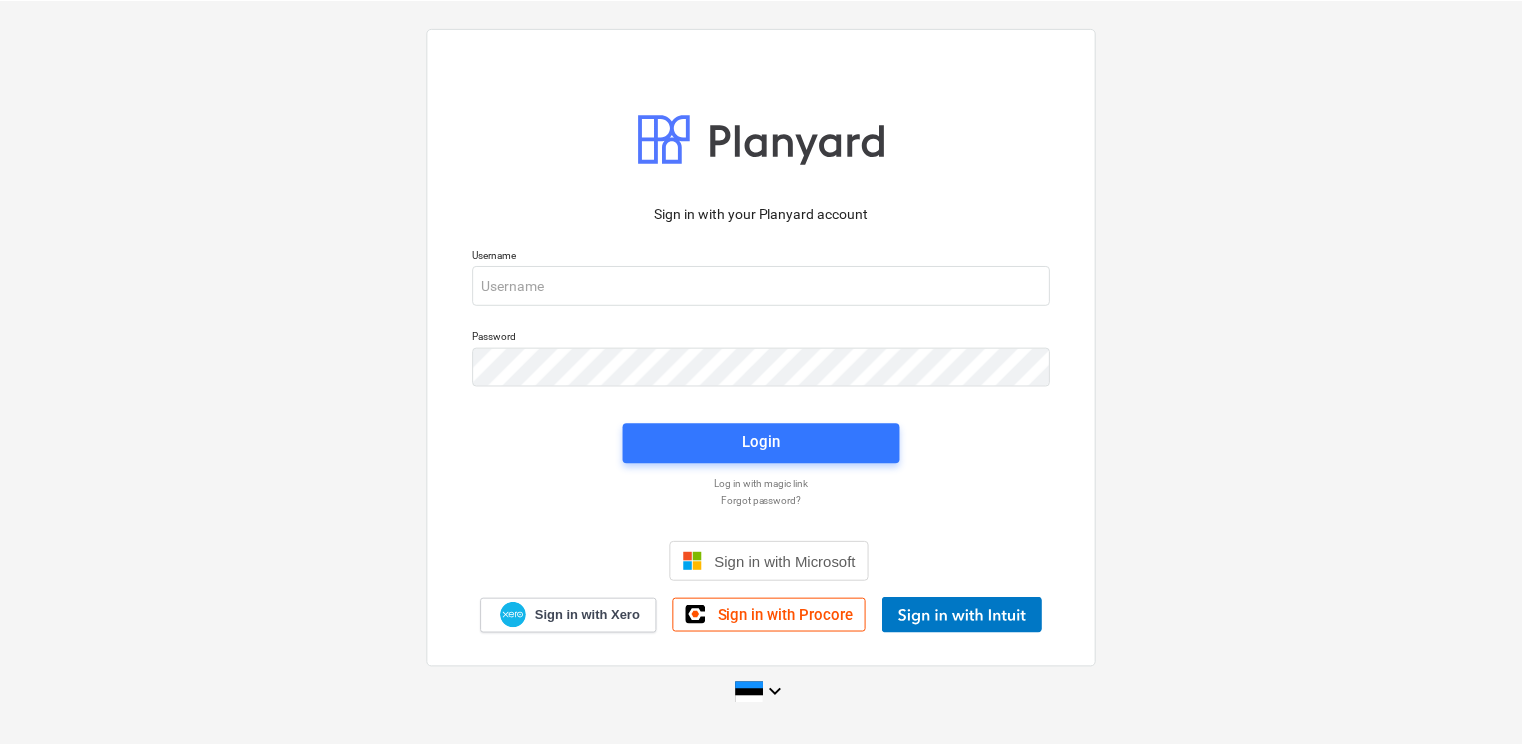 scroll, scrollTop: 0, scrollLeft: 0, axis: both 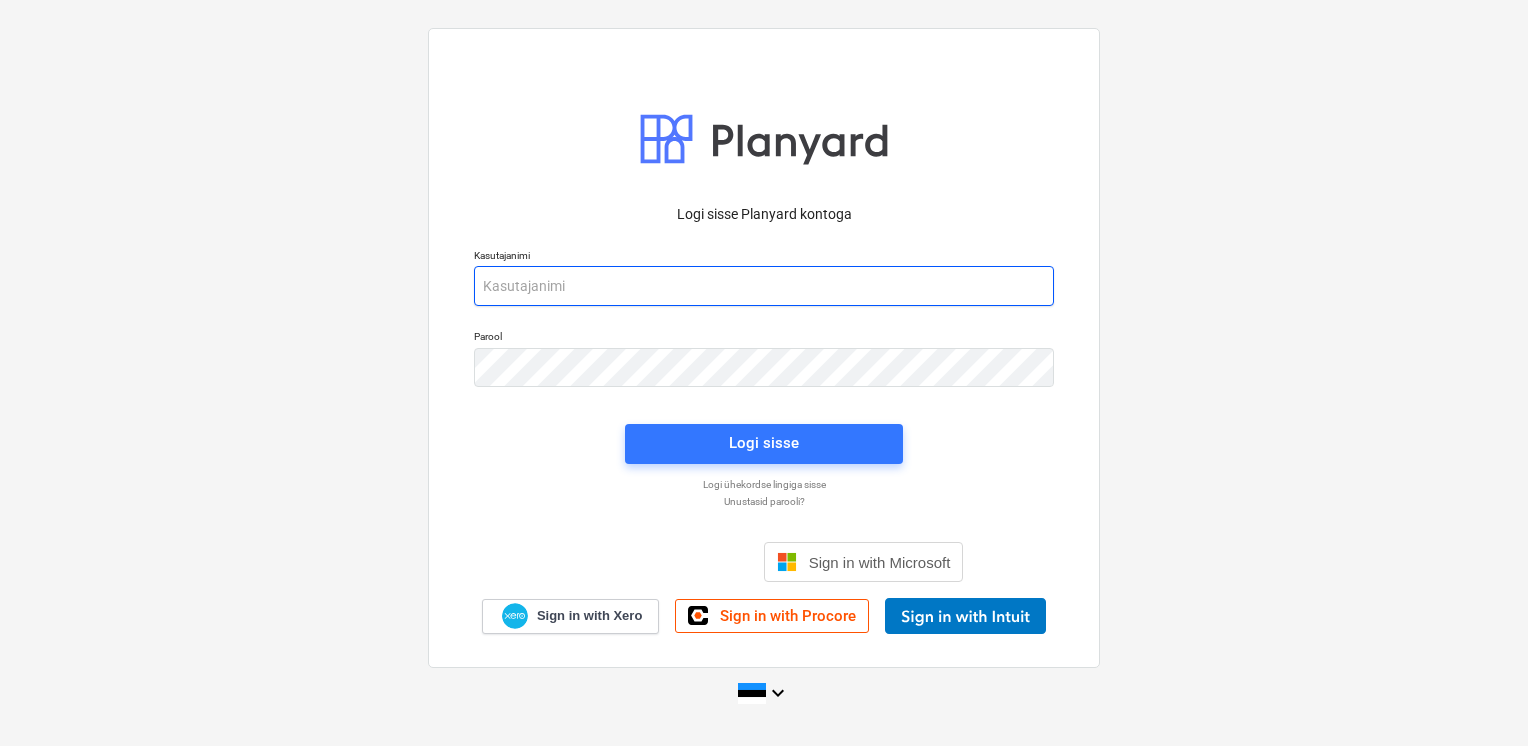 click at bounding box center [764, 286] 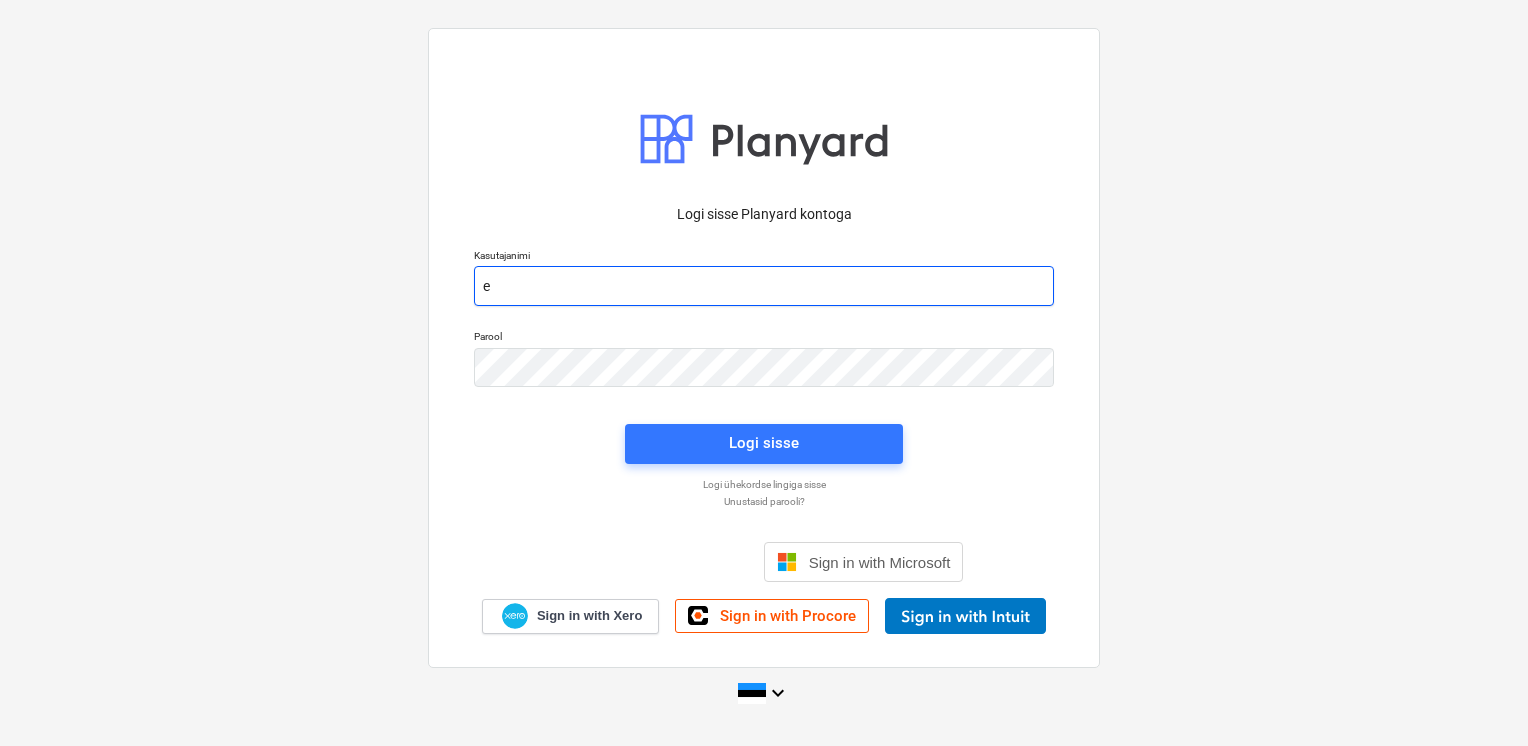 type on "[EMAIL_ADDRESS][DOMAIN_NAME]" 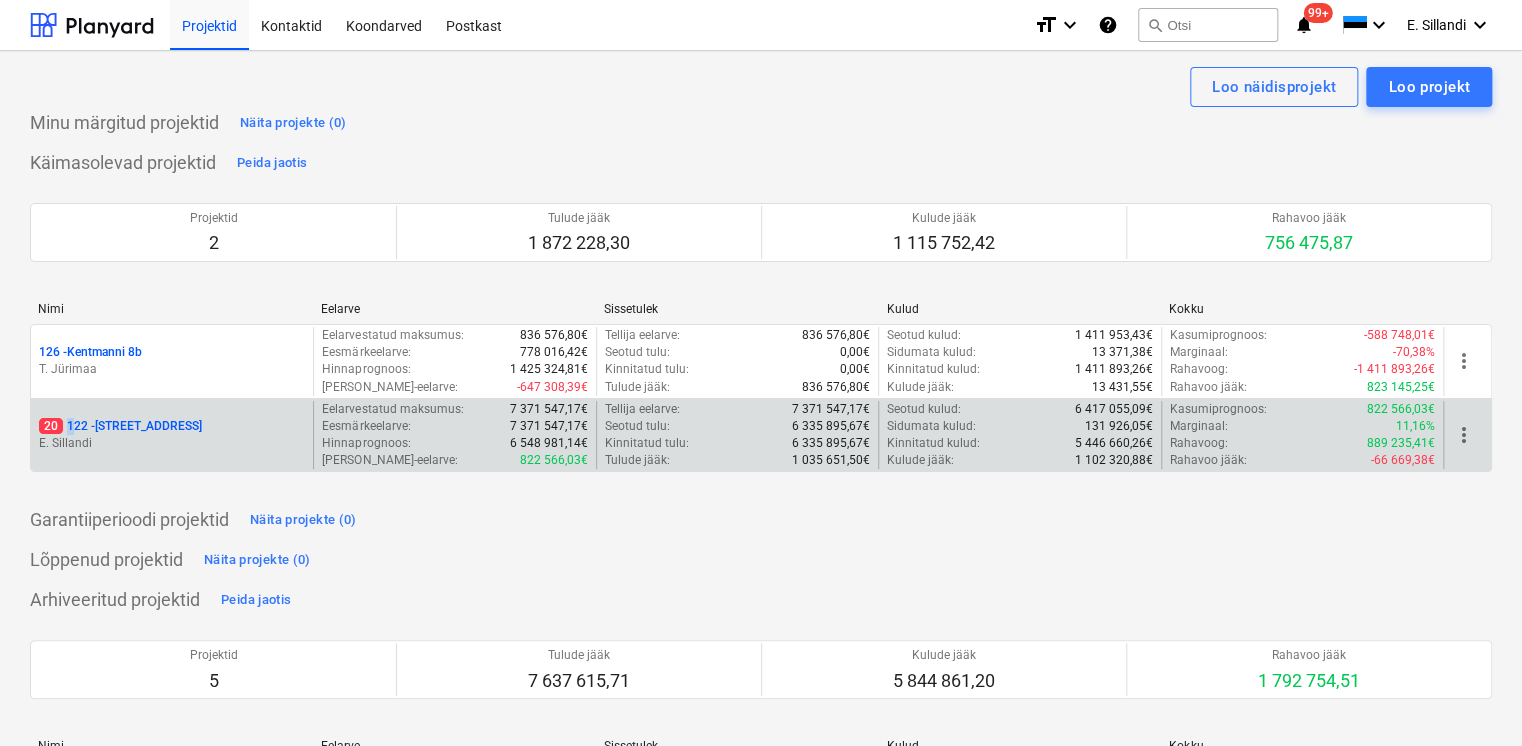 click on "20  122 -  [STREET_ADDRESS]" at bounding box center [120, 426] 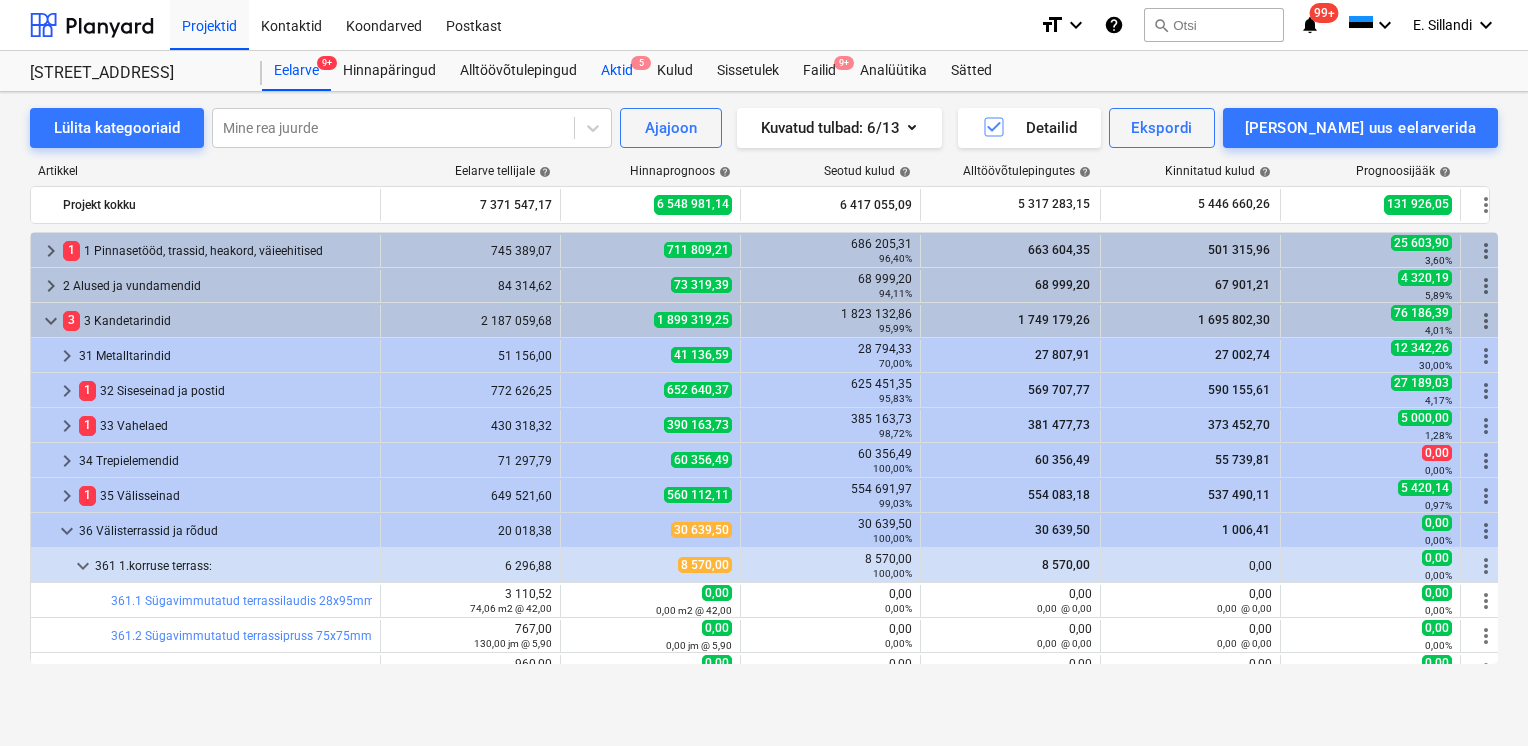 click on "Aktid 5" at bounding box center (617, 71) 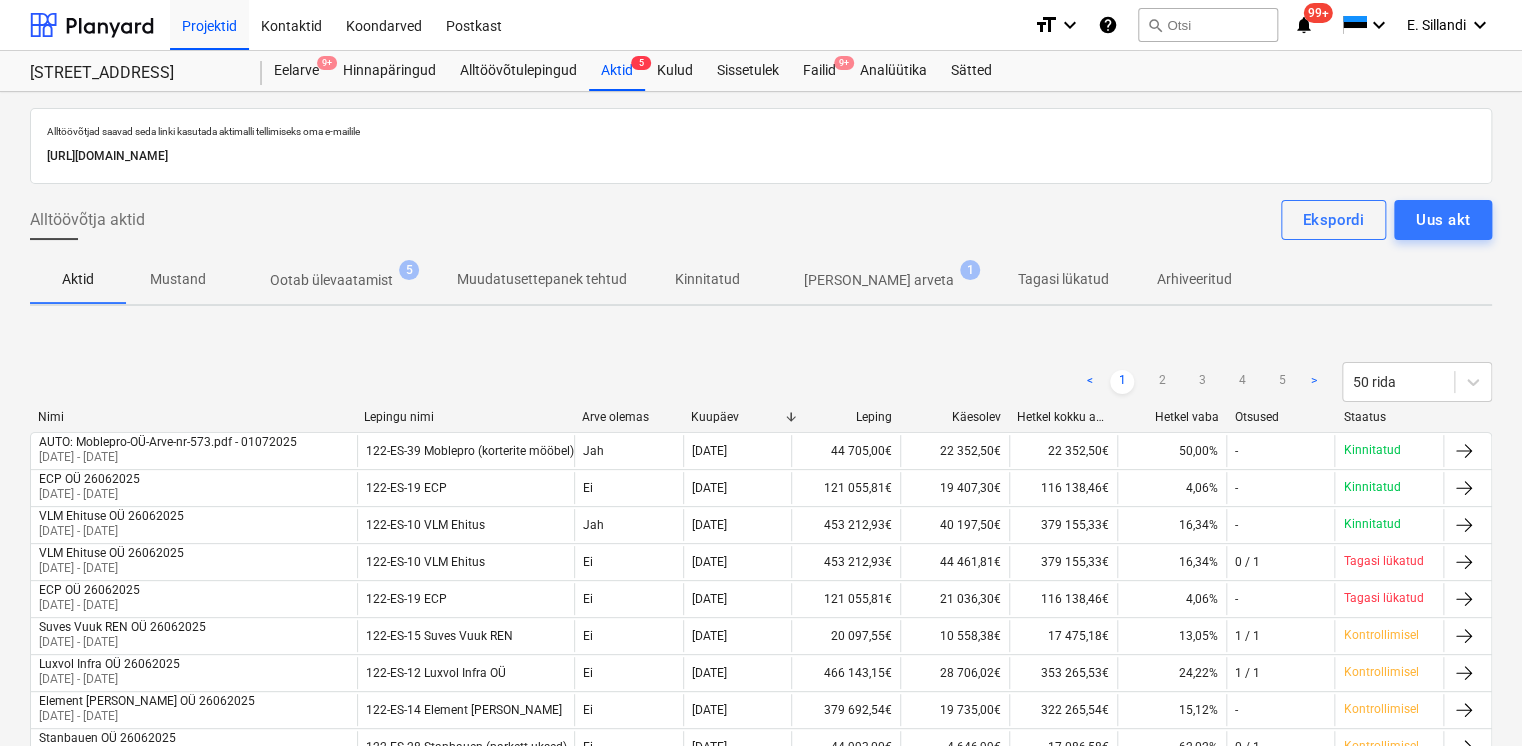 click on "[PERSON_NAME] arveta" at bounding box center [879, 280] 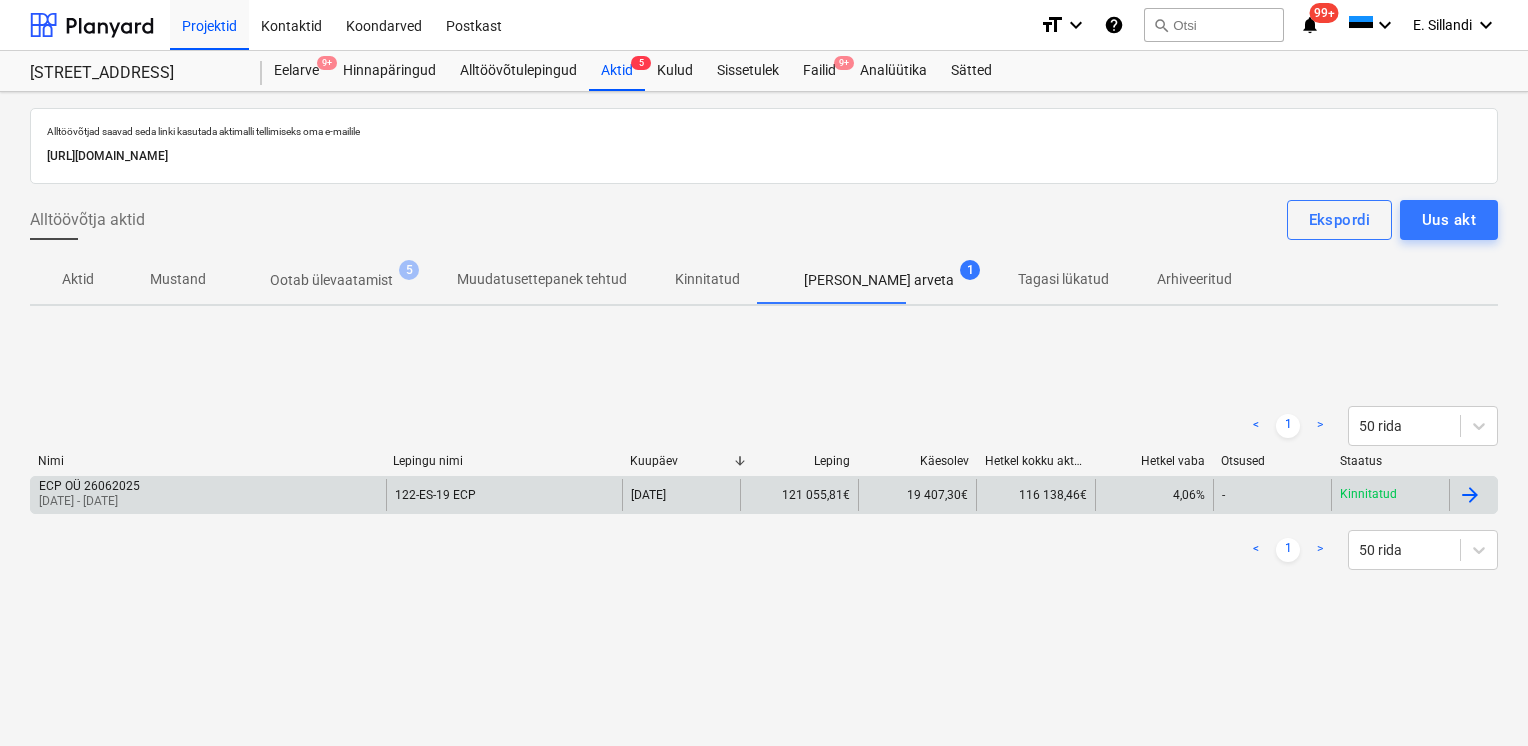 click on "ECP OÜ 26062025 [DATE] - [DATE]" at bounding box center (208, 495) 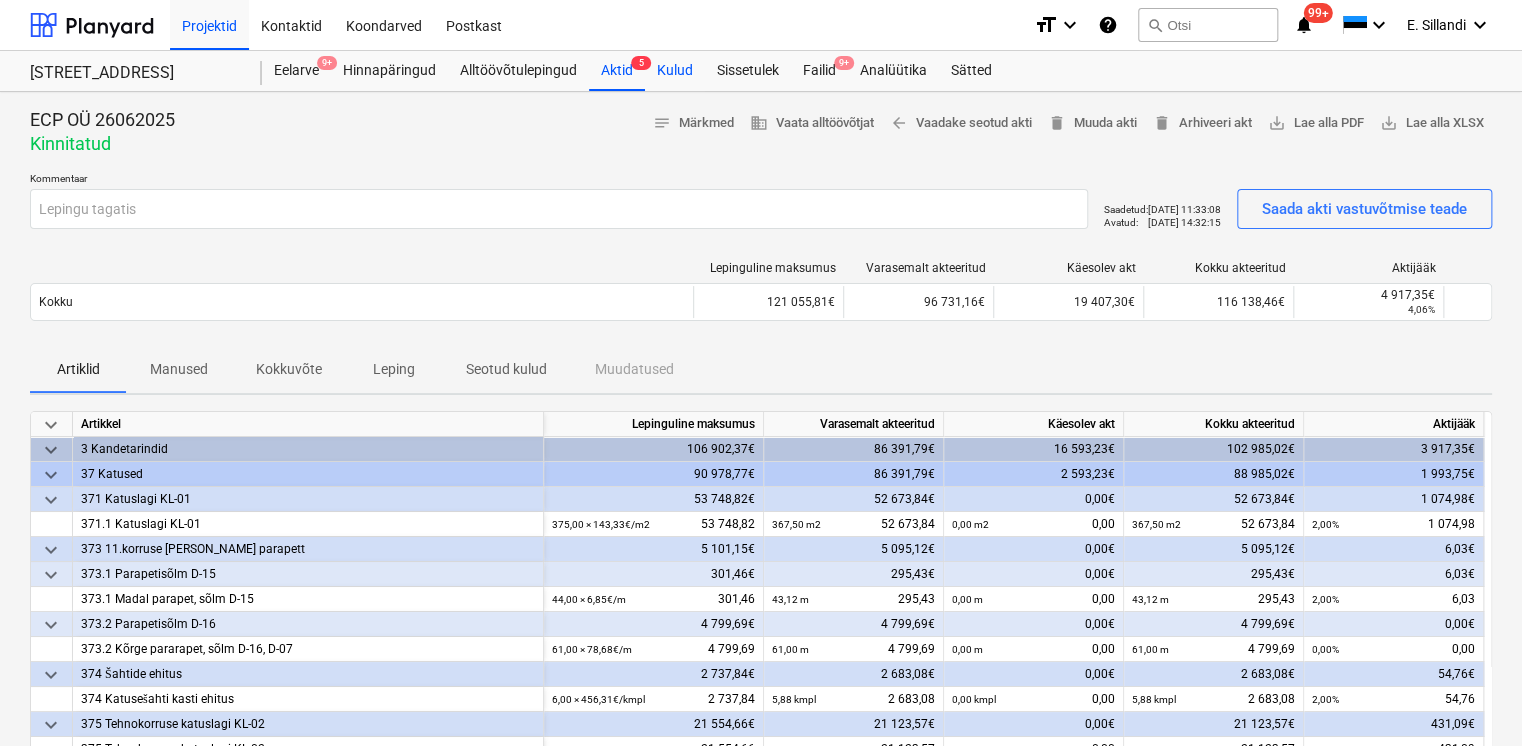 click on "Kulud" at bounding box center [675, 71] 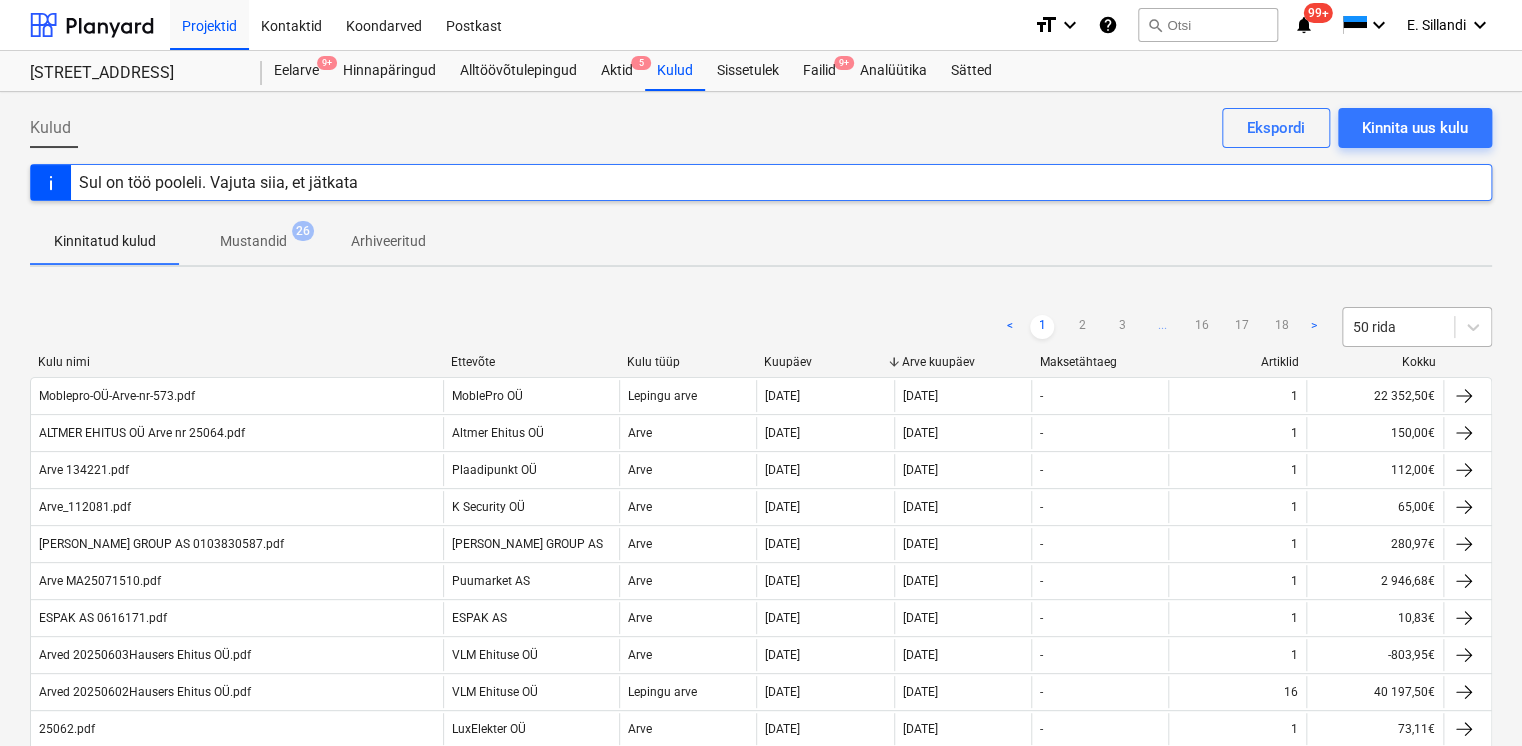 click on "50 rida" at bounding box center [1398, 327] 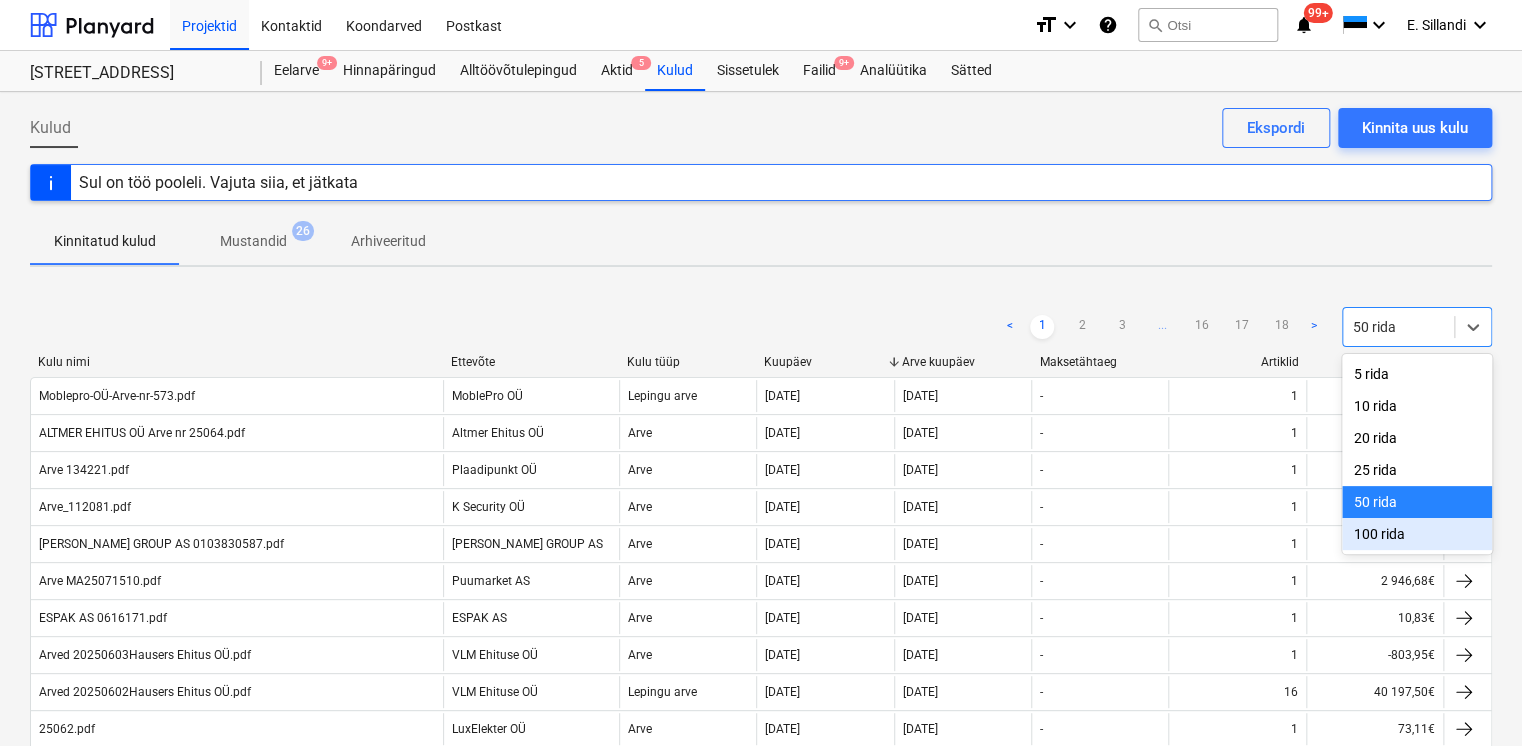 click on "100 rida" at bounding box center (1417, 534) 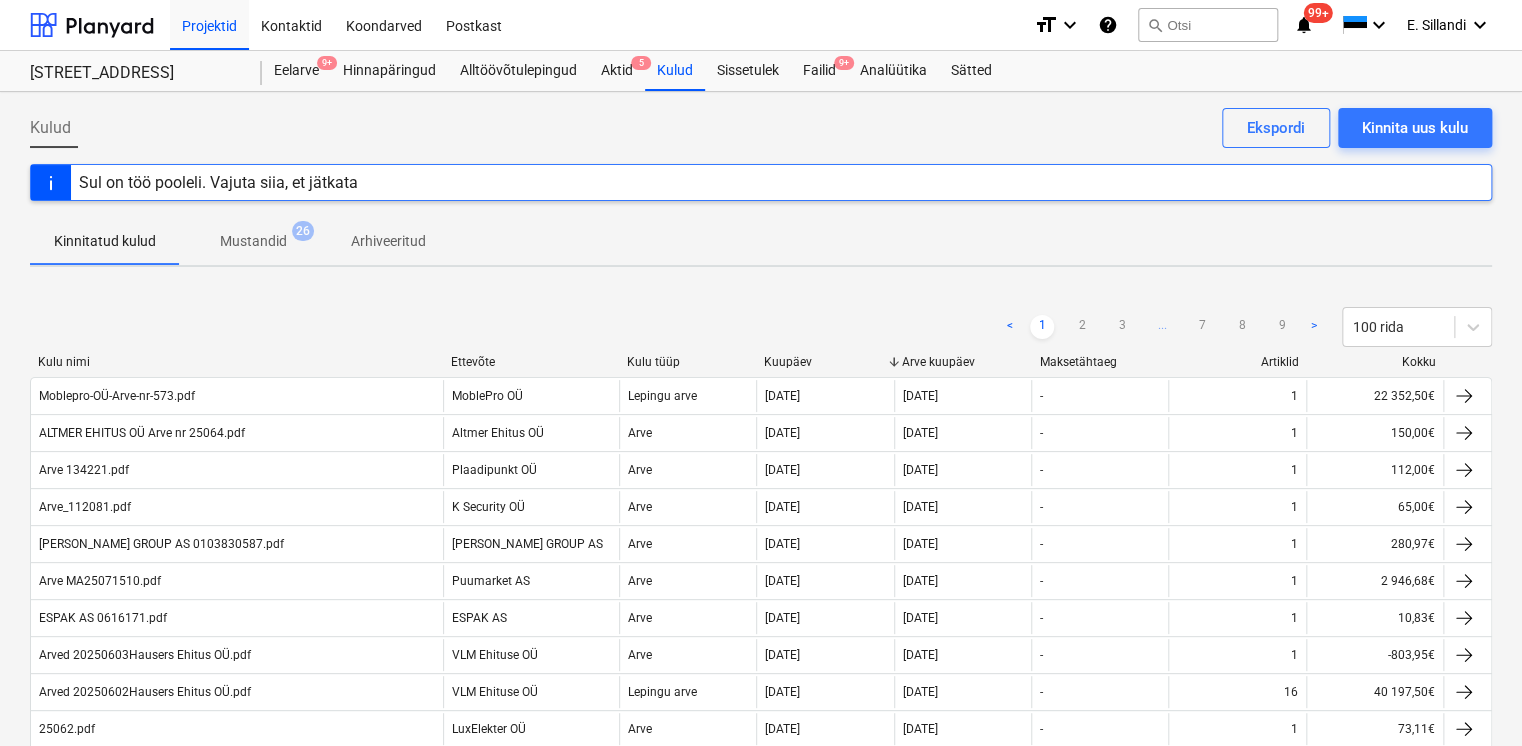 click on "Sul on töö pooleli. Vajuta siia, et jätkata" at bounding box center (761, 182) 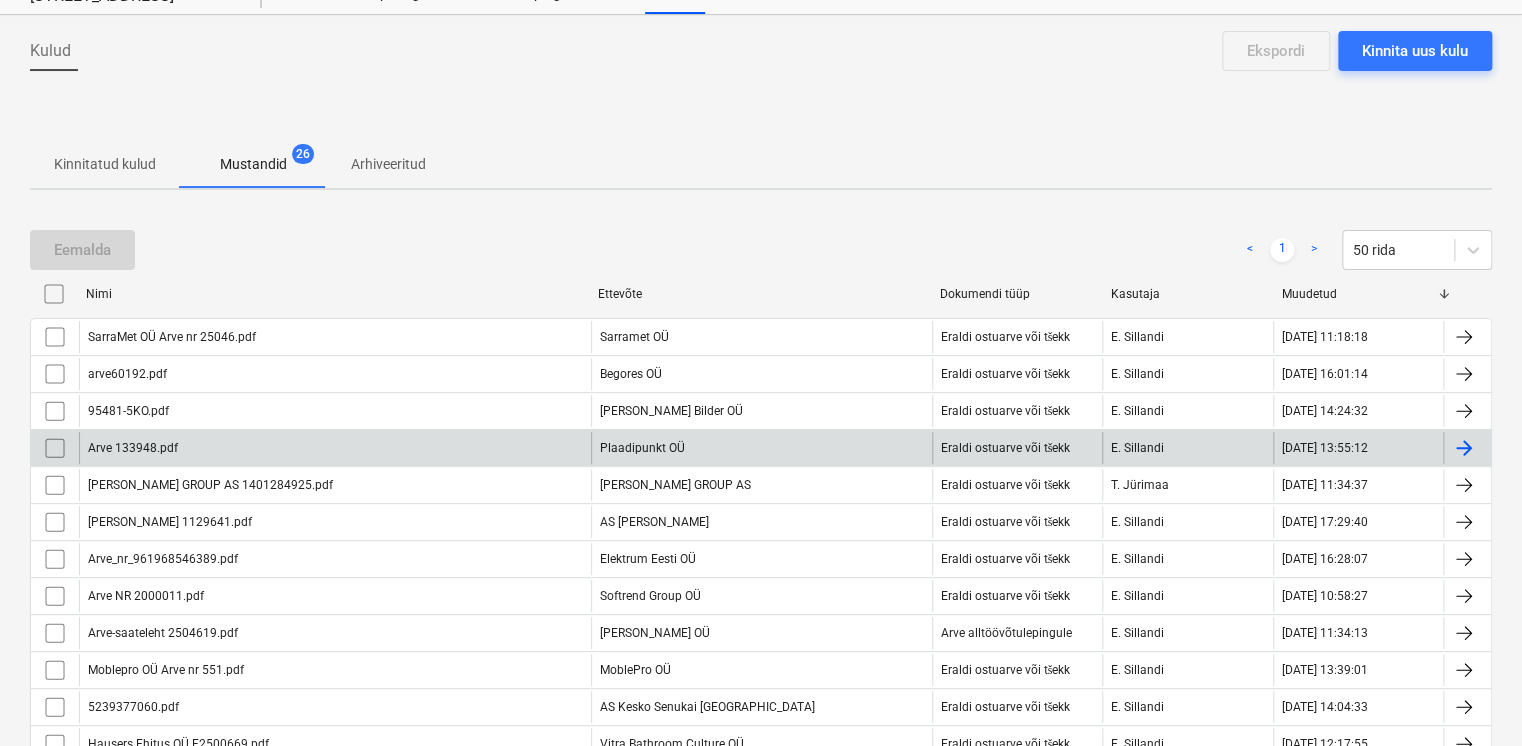 scroll, scrollTop: 0, scrollLeft: 0, axis: both 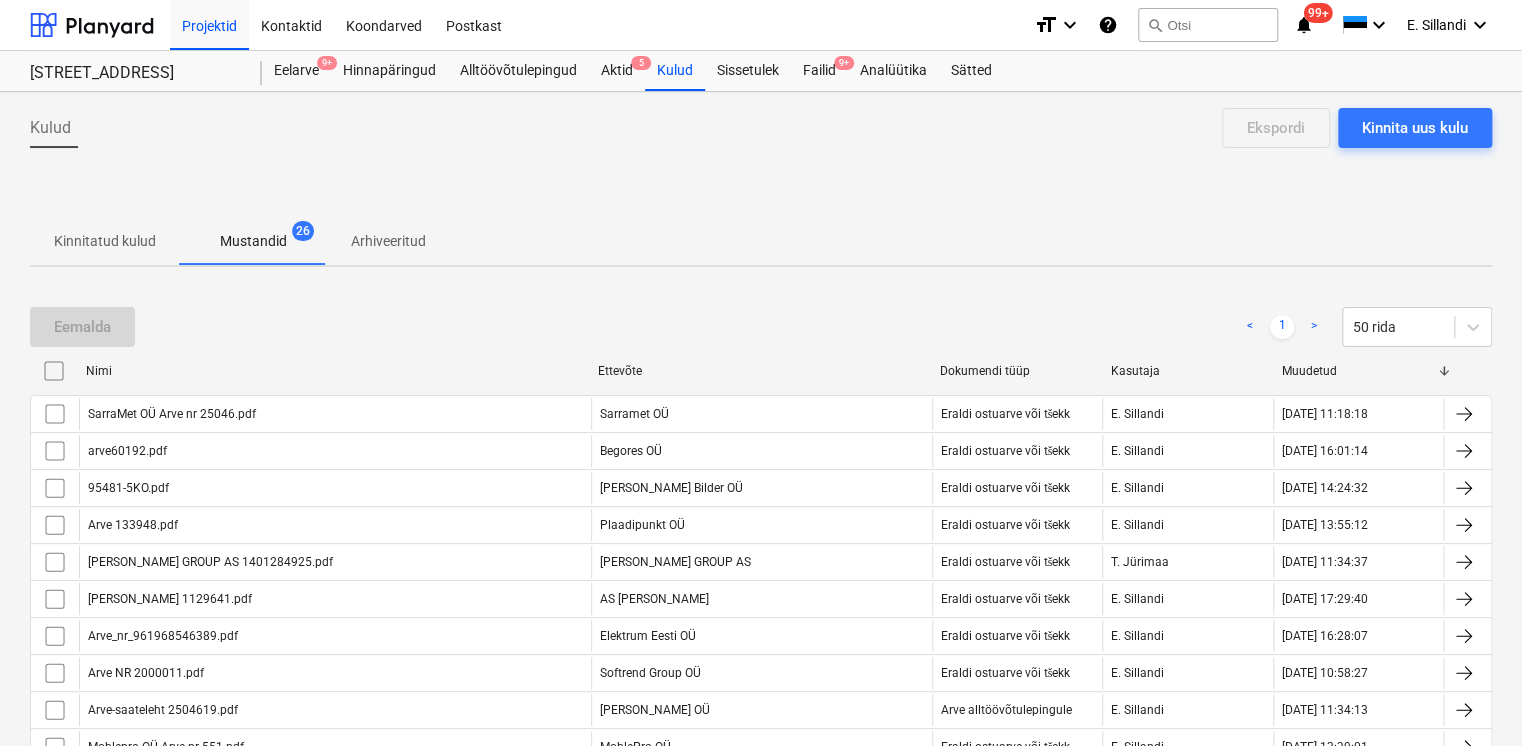 click on "Muudetud" at bounding box center [1358, 371] 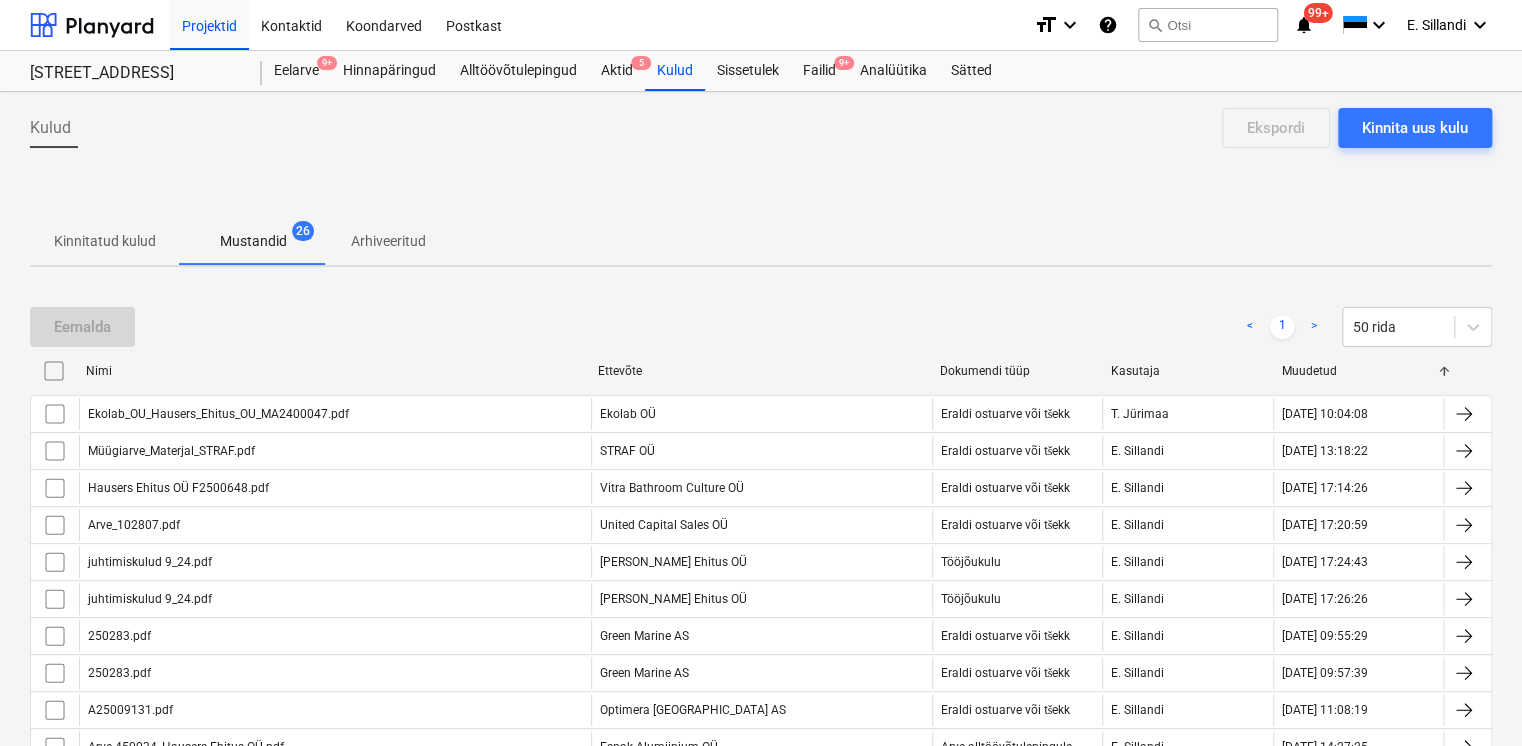 click on "Muudetud" at bounding box center (1358, 371) 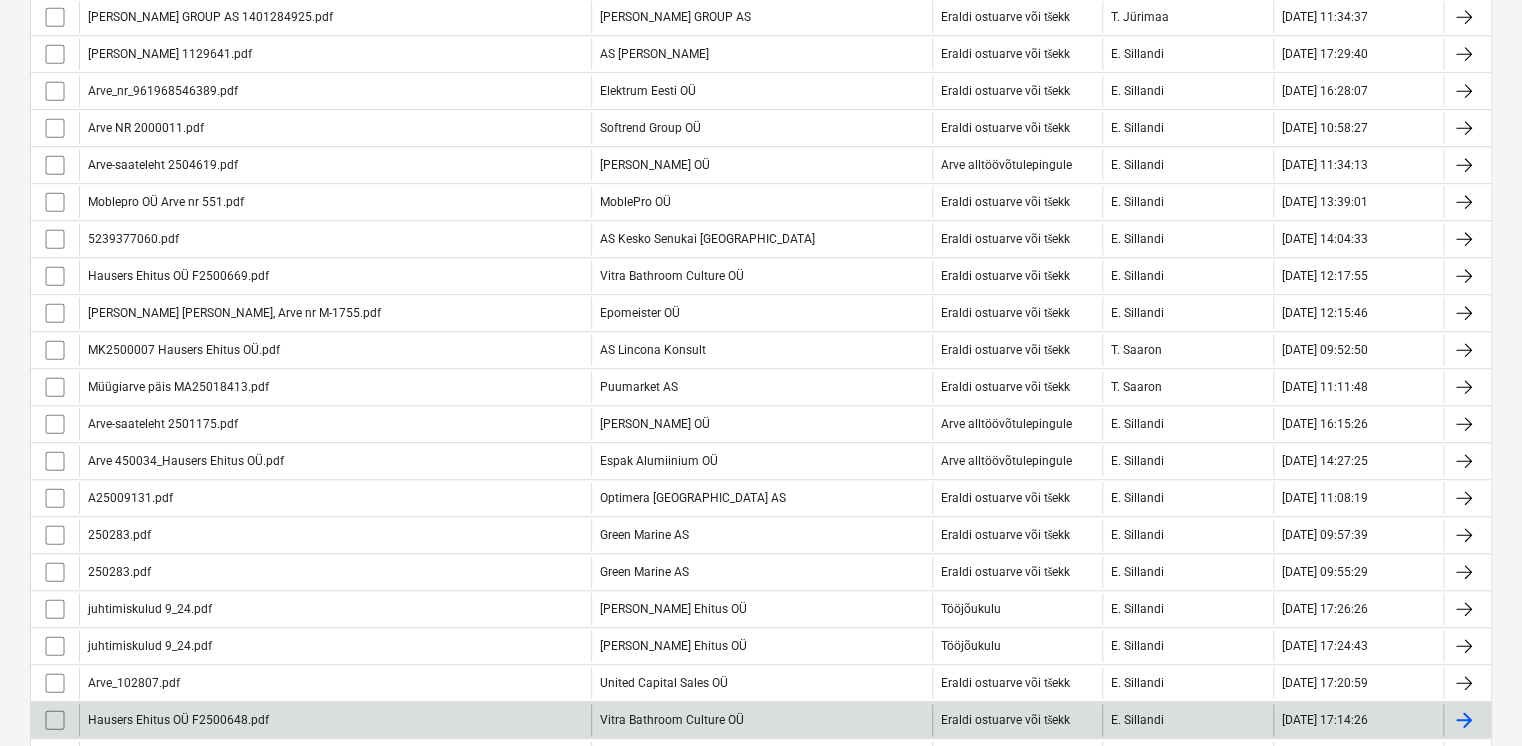 scroll, scrollTop: 717, scrollLeft: 0, axis: vertical 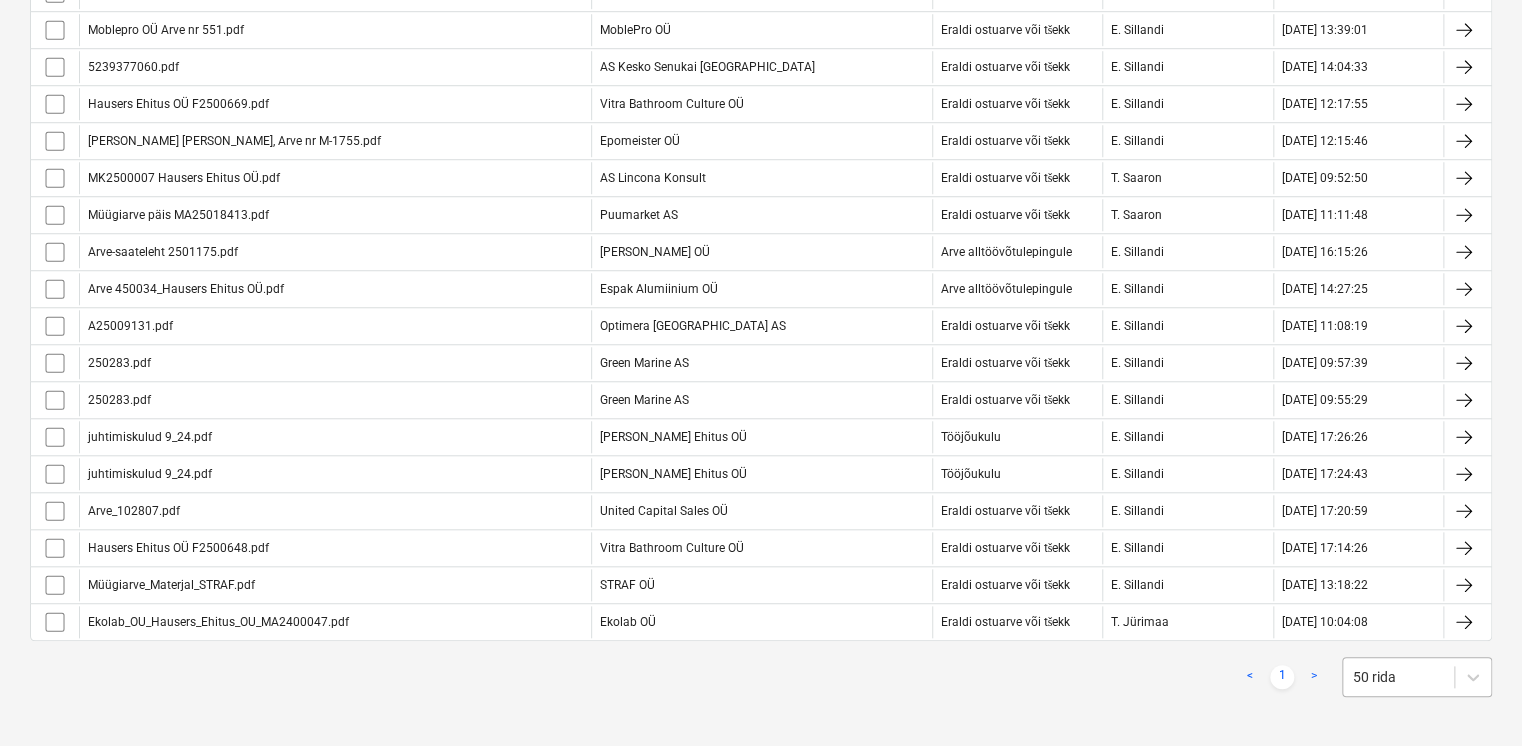 click on "Projektid Kontaktid Koondarved Postkast format_size keyboard_arrow_down help search Otsi notifications 99+ keyboard_arrow_down E. [GEOGRAPHIC_DATA] keyboard_arrow_down [STREET_ADDRESS] 9+ Hinnapäringud Alltöövõtulepingud Aktid 5 Kulud Sissetulek Failid 9+ Analüütika Sätted Kulud Kinnita uus kulu Ekspordi Kinnitatud kulud Mustandid 26 Arhiveeritud Eemalda < 1 > 50 rida Nimi Ettevõte Dokumendi tüüp Kasutaja Muudetud SarraMet OÜ Arve nr 25046.pdf Sarramet OÜ Eraldi ostuarve või tšekk [PERSON_NAME] [DATE] 11:18:18 arve60192.pdf Begores OÜ Eraldi ostuarve või tšekk [PERSON_NAME] [DATE] 16:01:14 95481-5KO.pdf [PERSON_NAME] OÜ Eraldi ostuarve või tšekk [PERSON_NAME] [DATE] 14:24:32 Arve 133948.pdf Plaadipunkt OÜ Eraldi ostuarve või tšekk [PERSON_NAME] [DATE] 13:55:12 [PERSON_NAME] GROUP AS 1401284925.pdf [PERSON_NAME] GROUP AS Eraldi ostuarve või tšekk T. Jürimaa [DATE] 11:34:37 Arve Hankijalt 1129641.pdf AS Vennad-[PERSON_NAME] ostuarve või tšekk [PERSON_NAME] [DATE] 17:29:40 E. Sillandi" at bounding box center [761, -344] 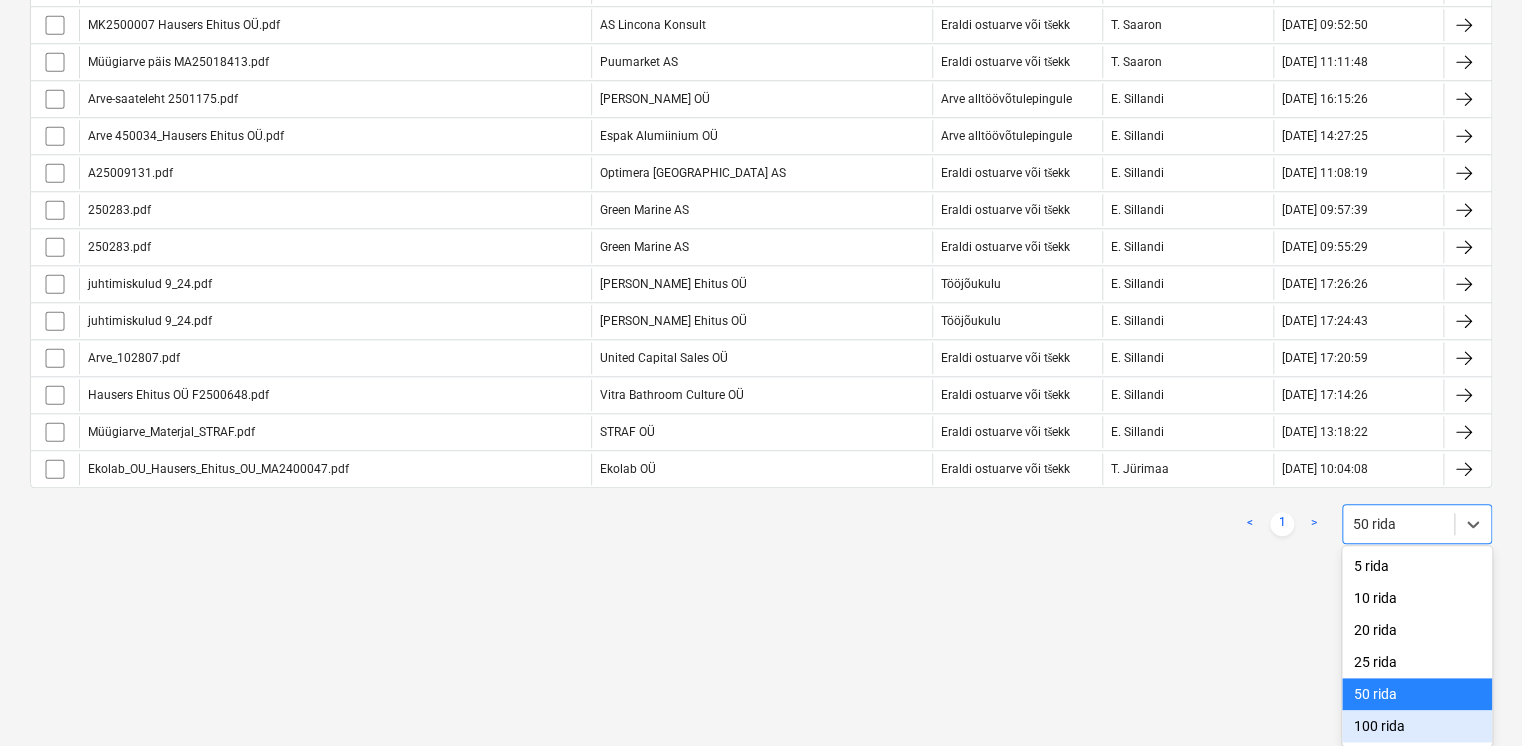 click on "100 rida" at bounding box center [1417, 726] 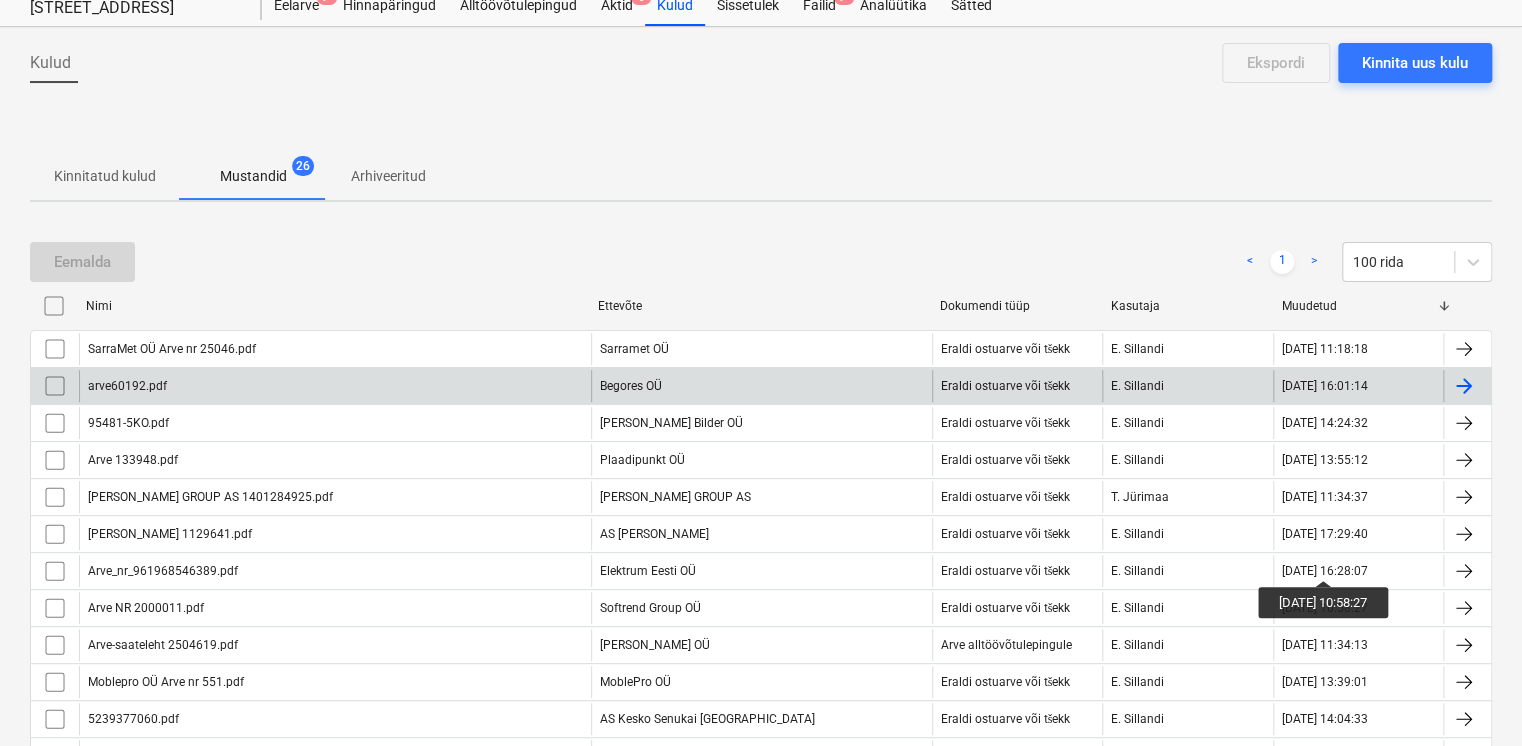scroll, scrollTop: 0, scrollLeft: 0, axis: both 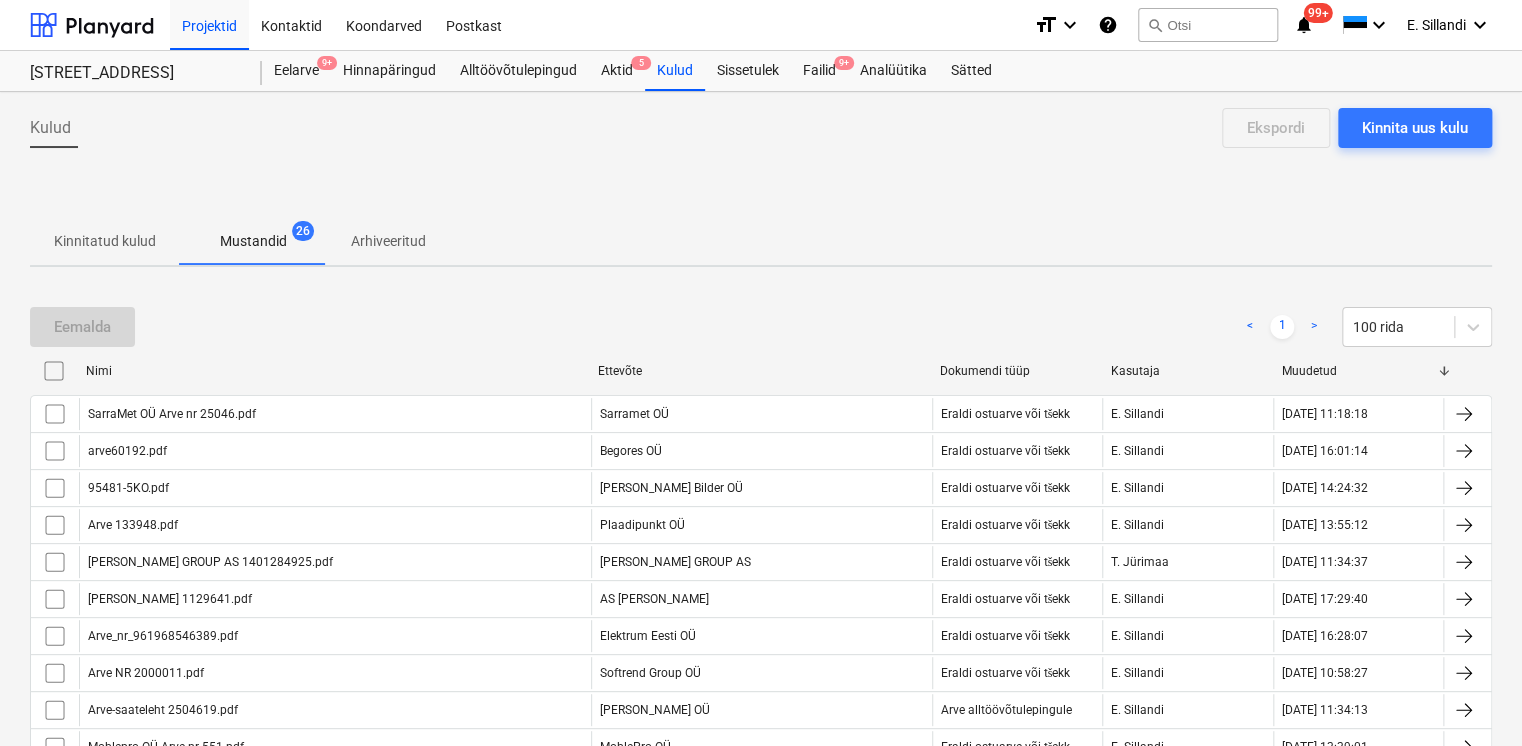 click on "Kinnitatud kulud" at bounding box center [105, 241] 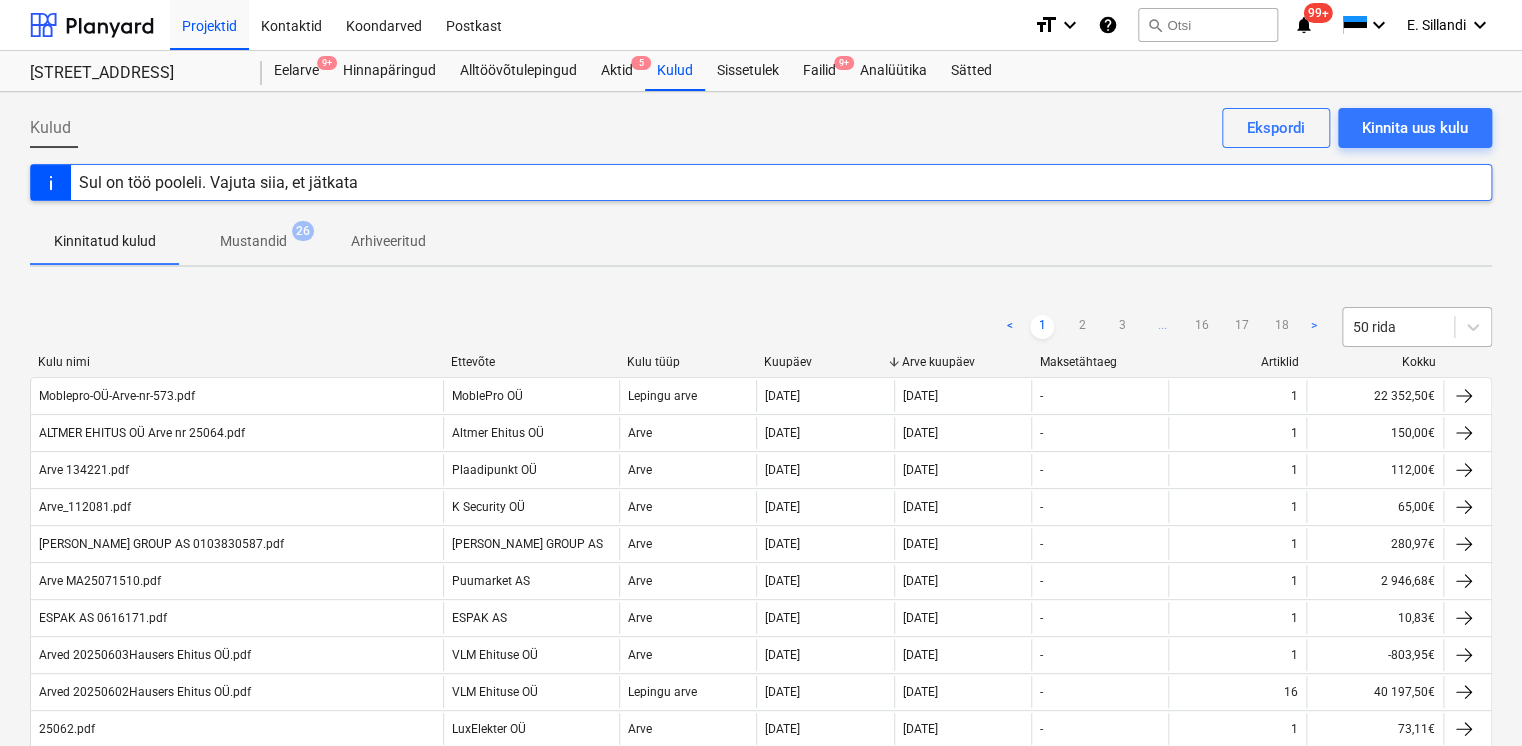 click on "50 rida" at bounding box center (1398, 327) 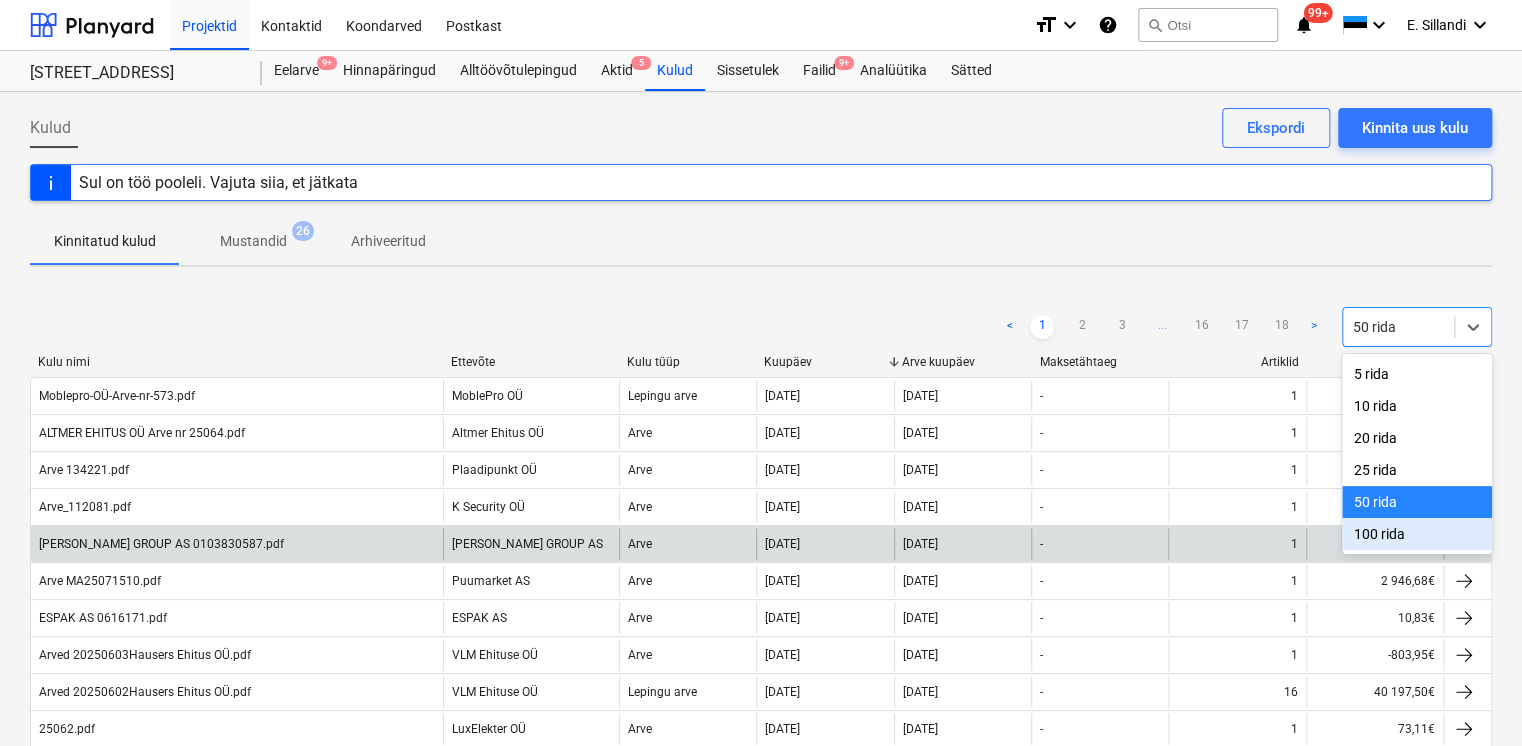 click on "100 rida" at bounding box center [1417, 534] 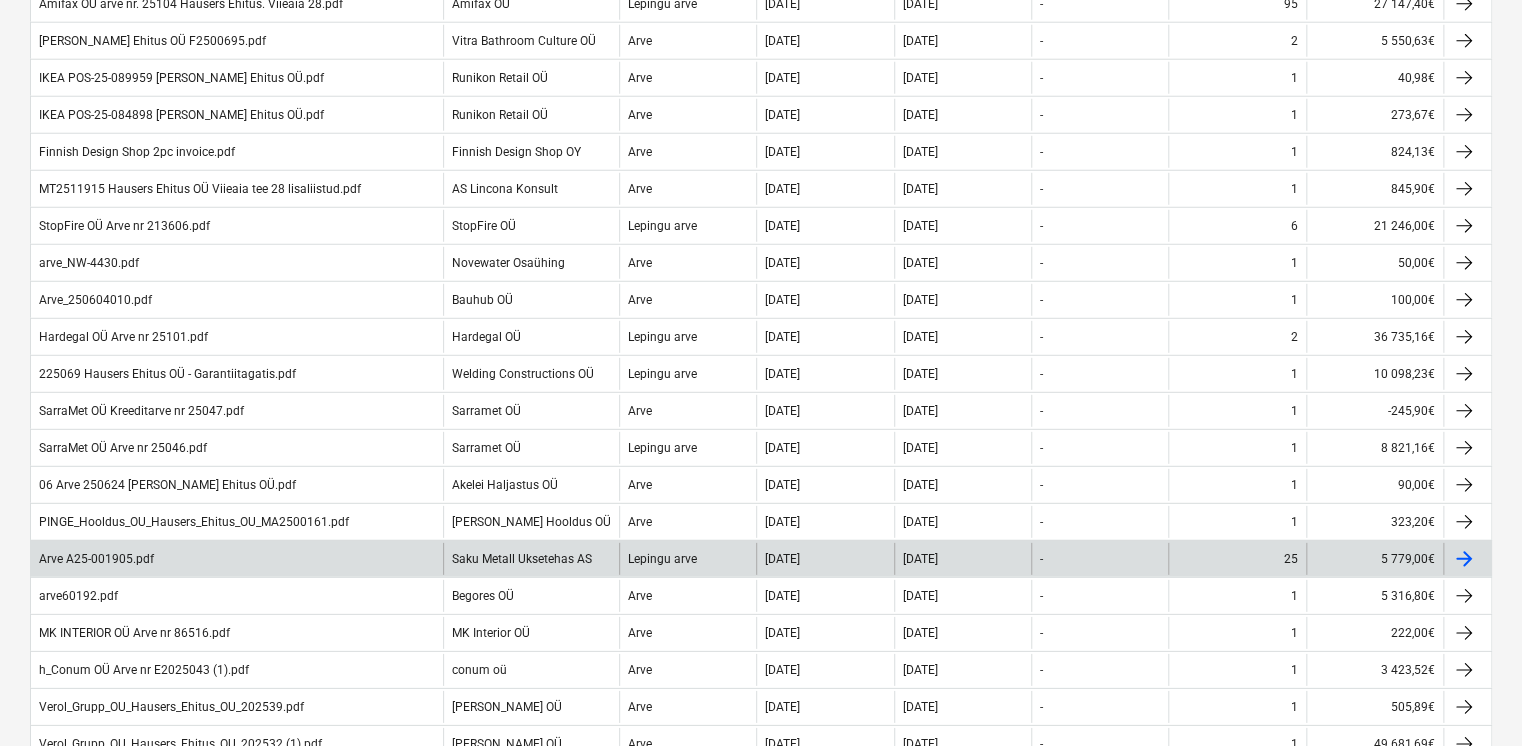 scroll, scrollTop: 2489, scrollLeft: 0, axis: vertical 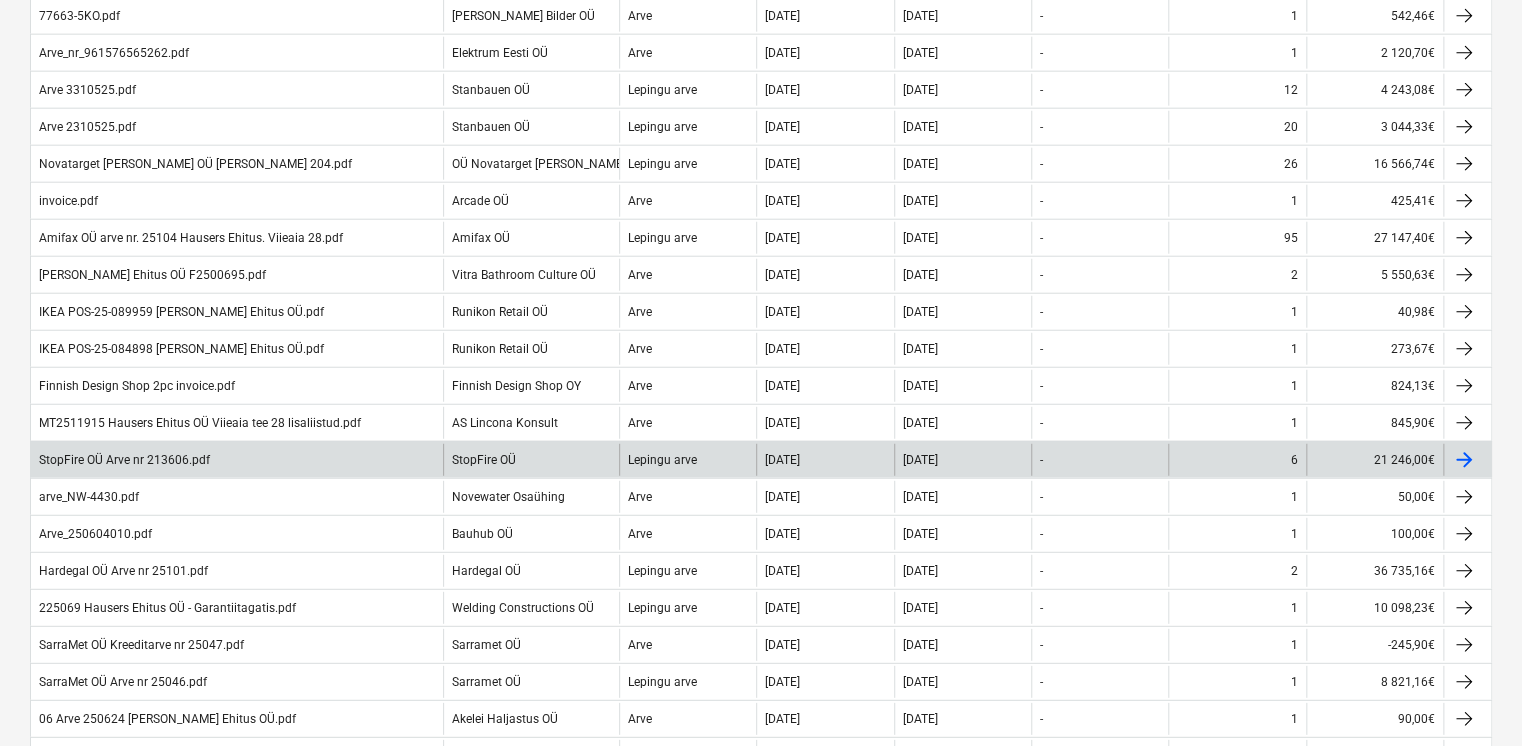click on "StopFire OÜ Arve nr 213606.pdf StopFire OÜ Lepingu arve [DATE] [DATE] - 6 21 246,00€" at bounding box center (761, 459) 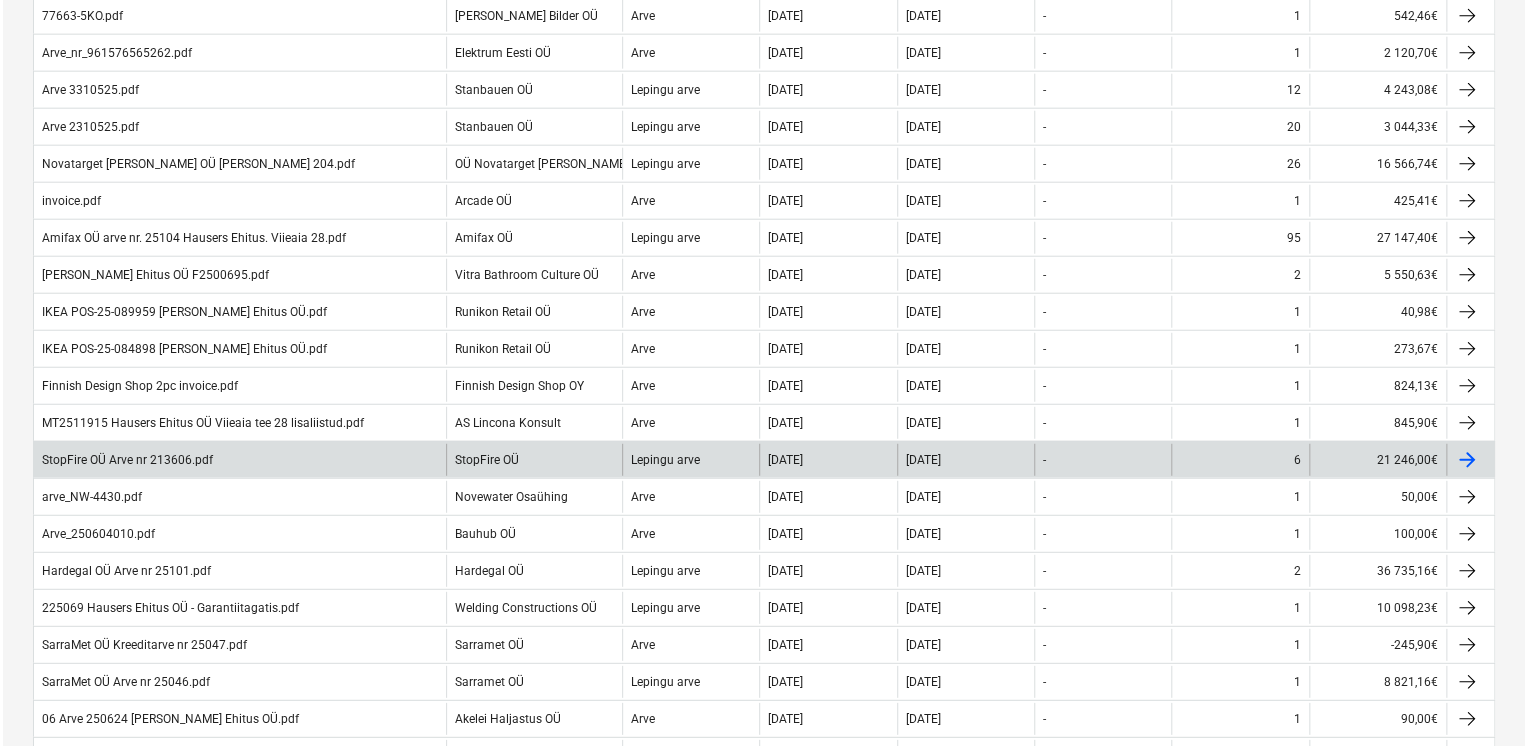 scroll, scrollTop: 0, scrollLeft: 0, axis: both 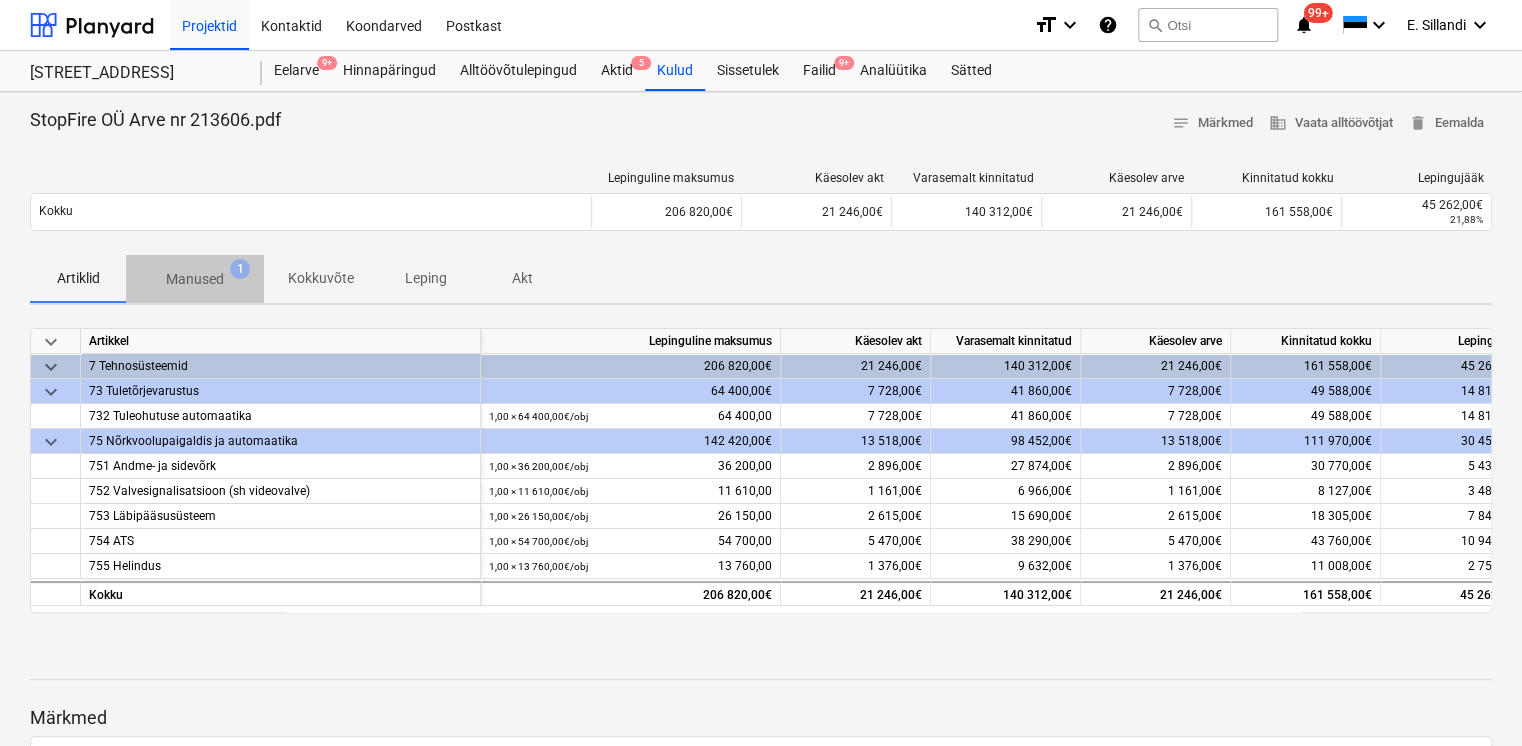 click on "Manused 1" at bounding box center (195, 279) 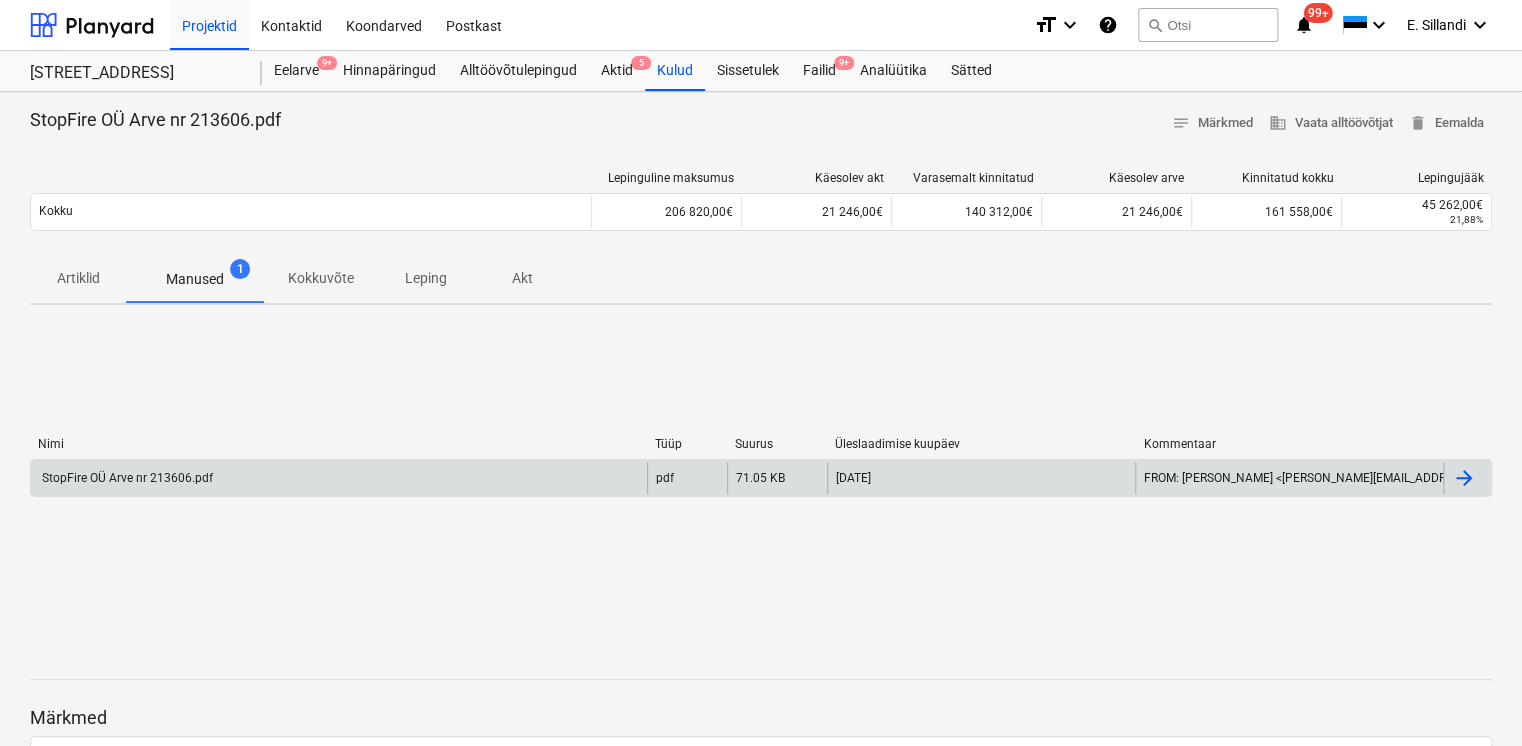 click on "StopFire OÜ Arve nr 213606.pdf" at bounding box center [126, 478] 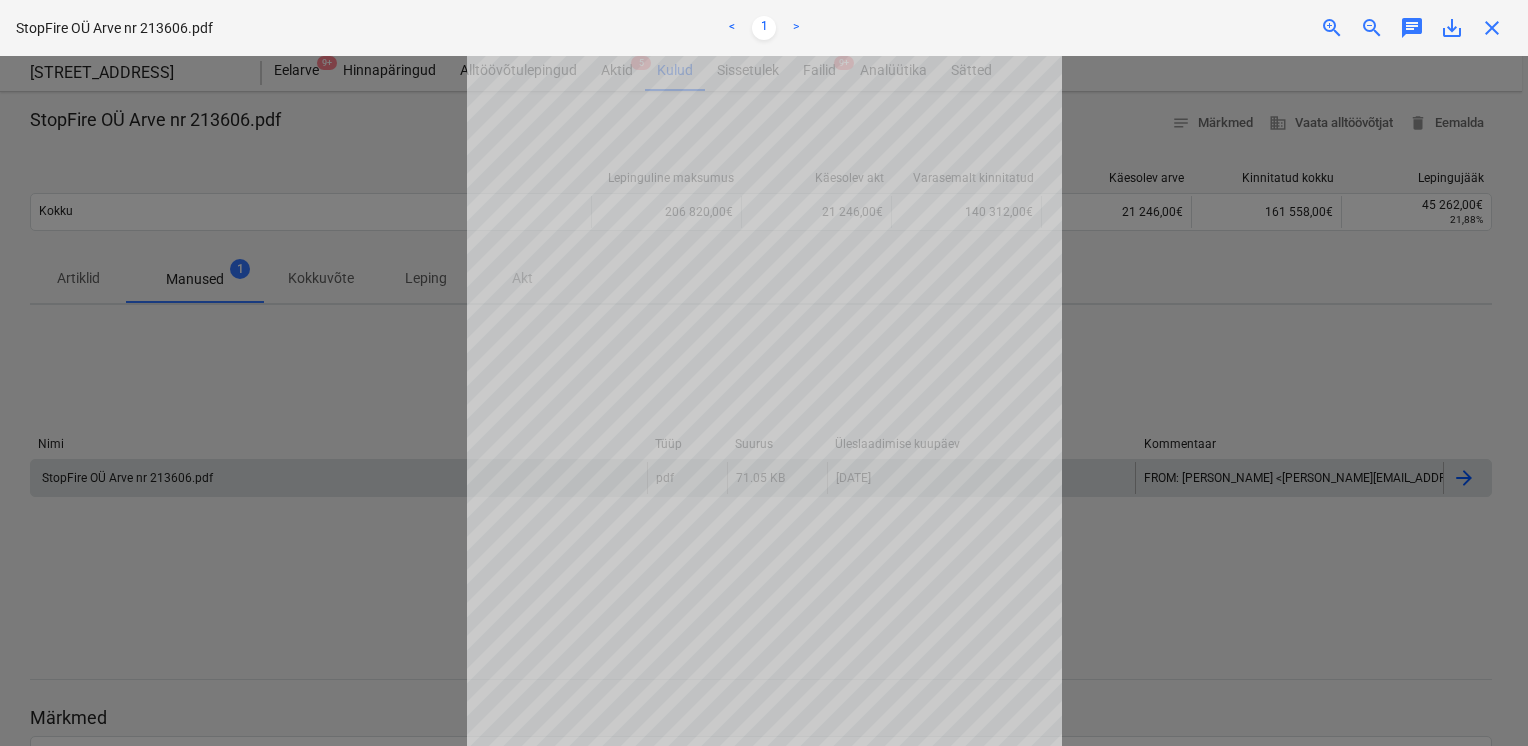 click at bounding box center [764, 401] 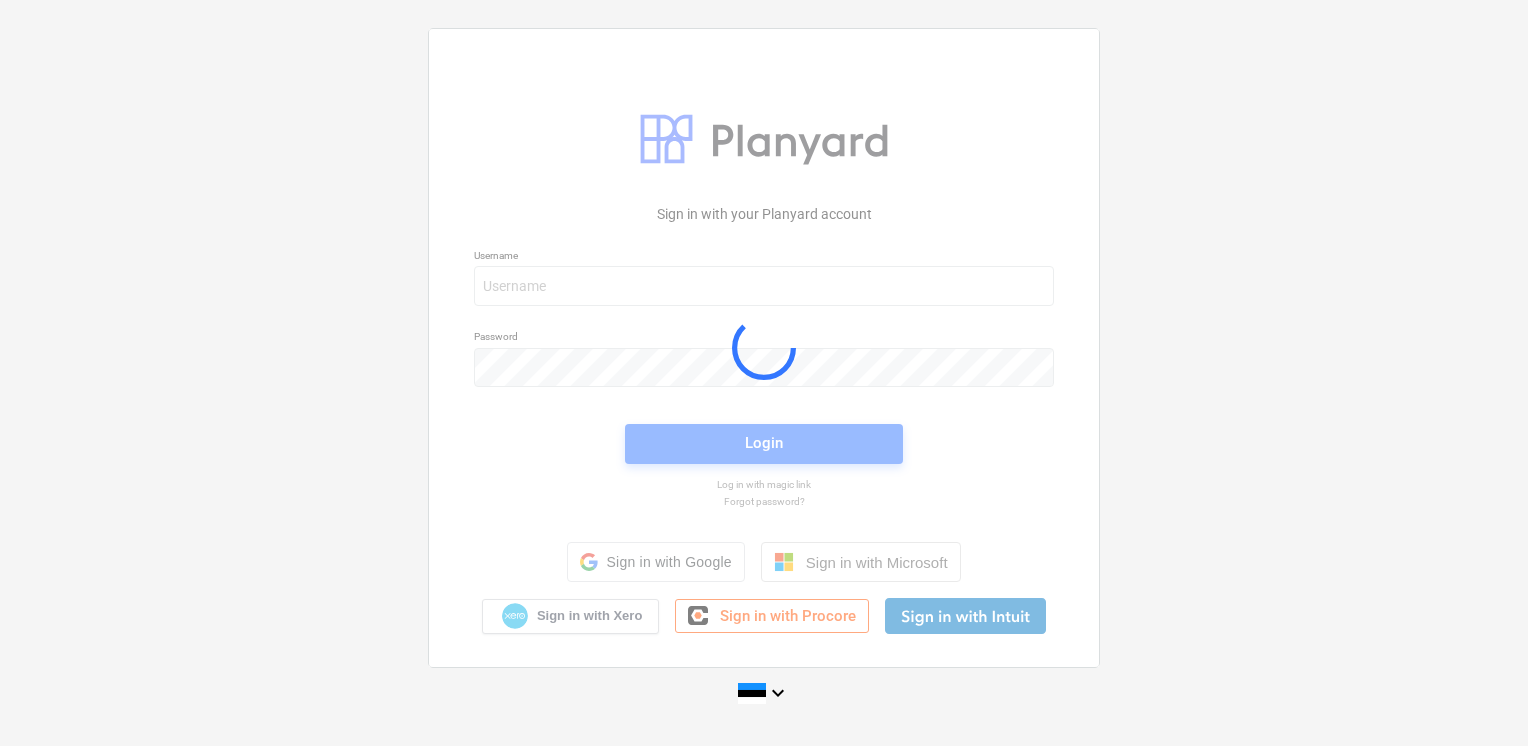 scroll, scrollTop: 0, scrollLeft: 0, axis: both 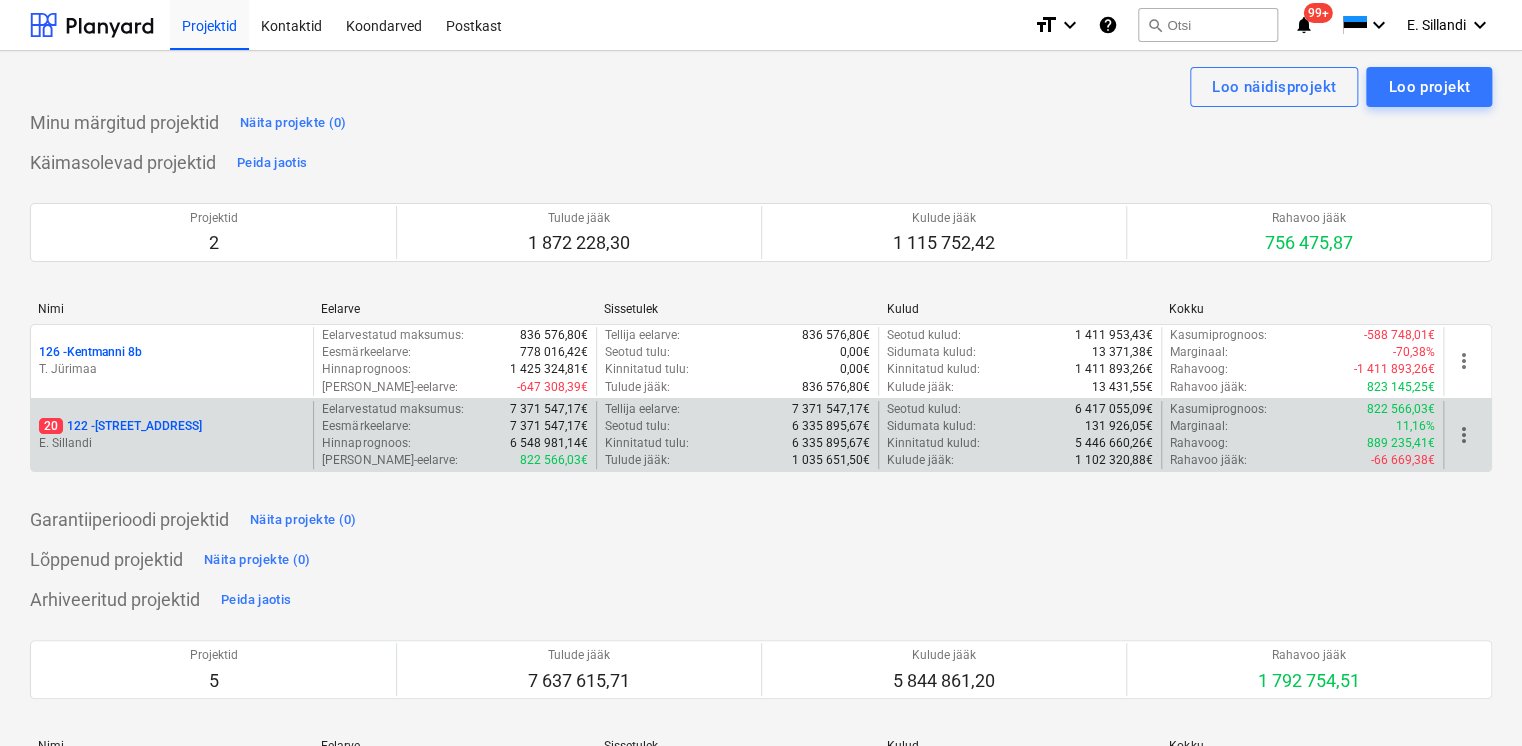 click on "20  122 -  [STREET_ADDRESS]" at bounding box center (120, 426) 